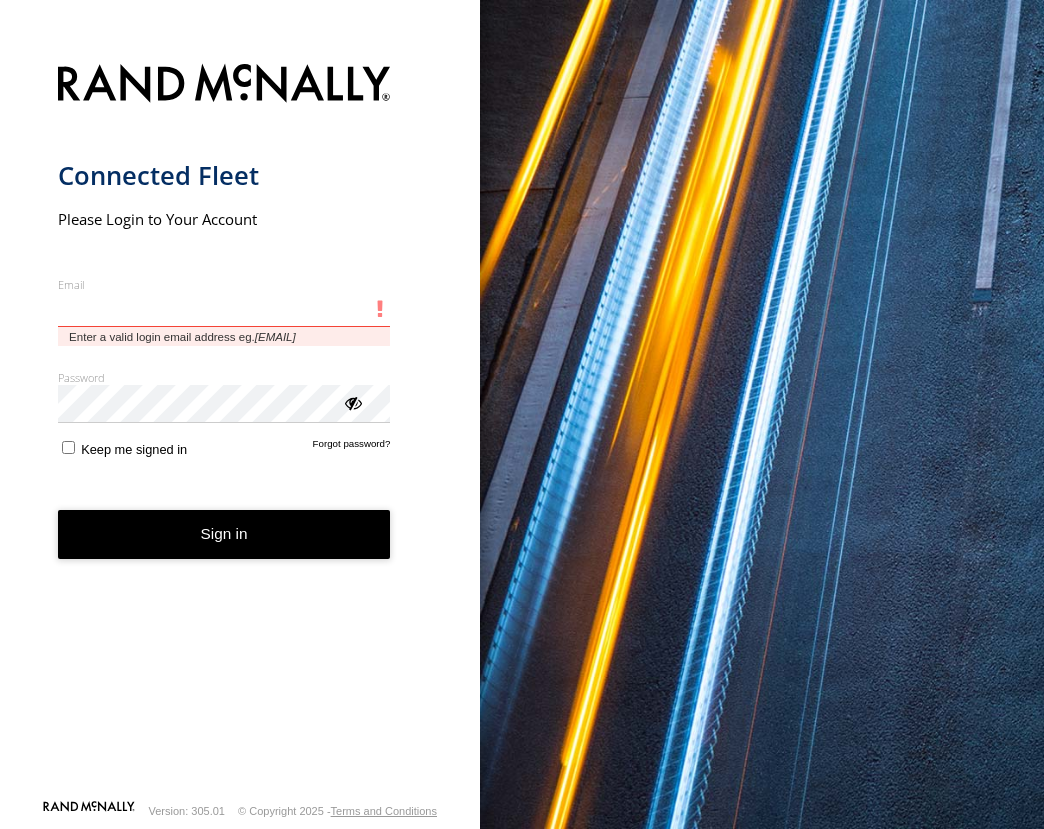 scroll, scrollTop: 0, scrollLeft: 0, axis: both 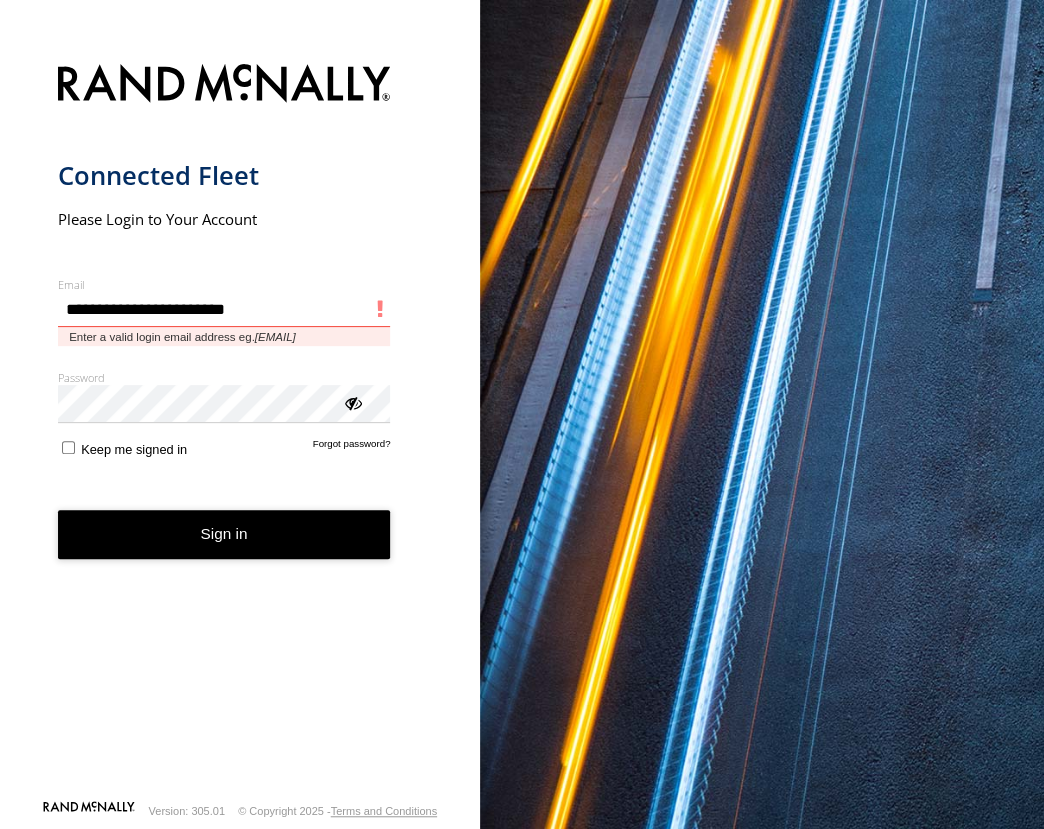 click at bounding box center [58, 292] 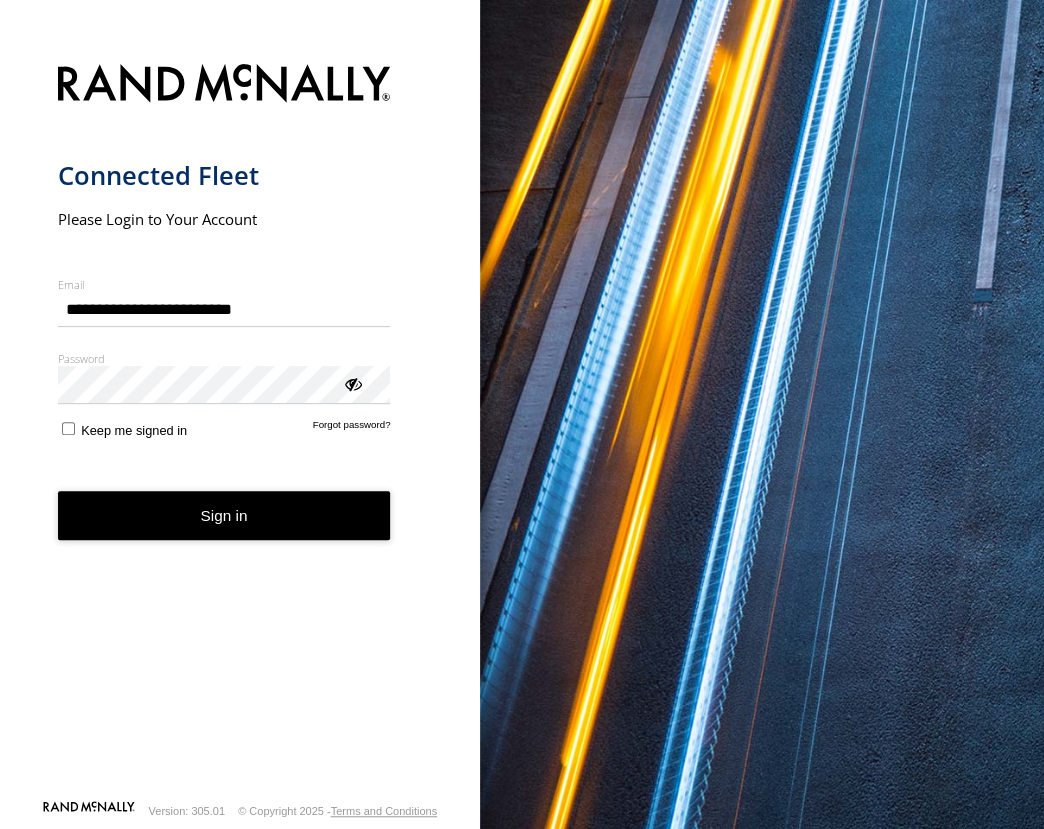 click on "Sign in" at bounding box center [224, 515] 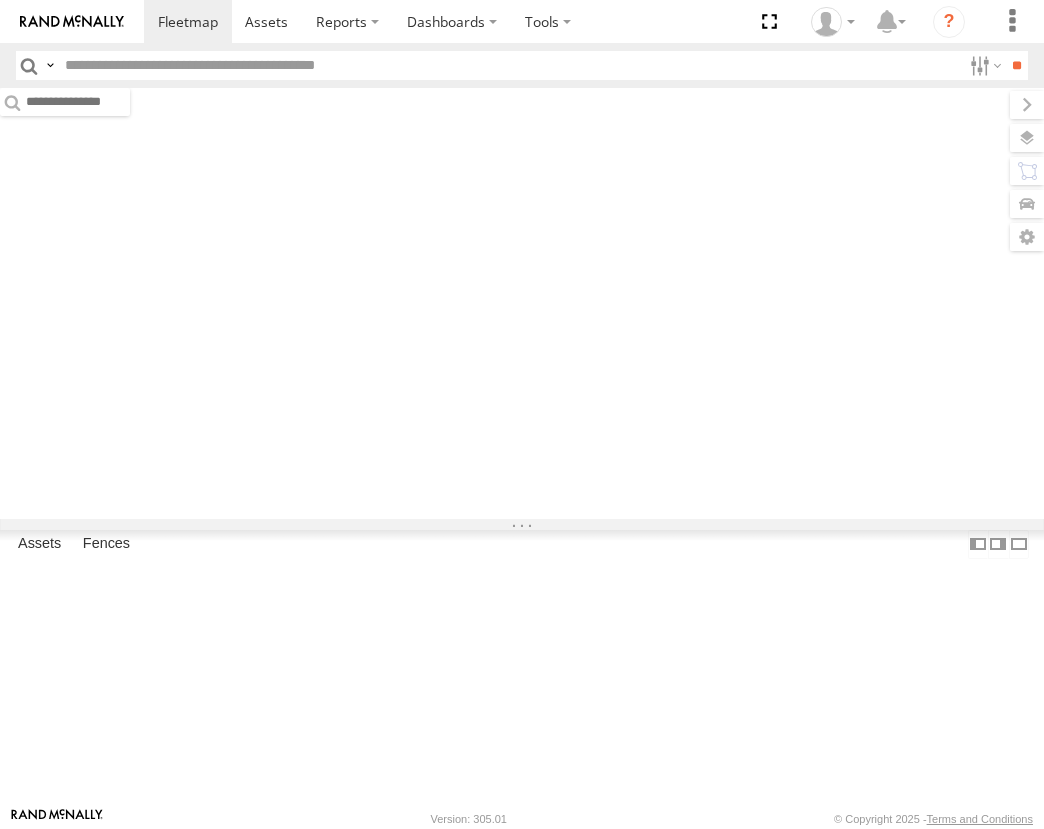 scroll, scrollTop: 0, scrollLeft: 0, axis: both 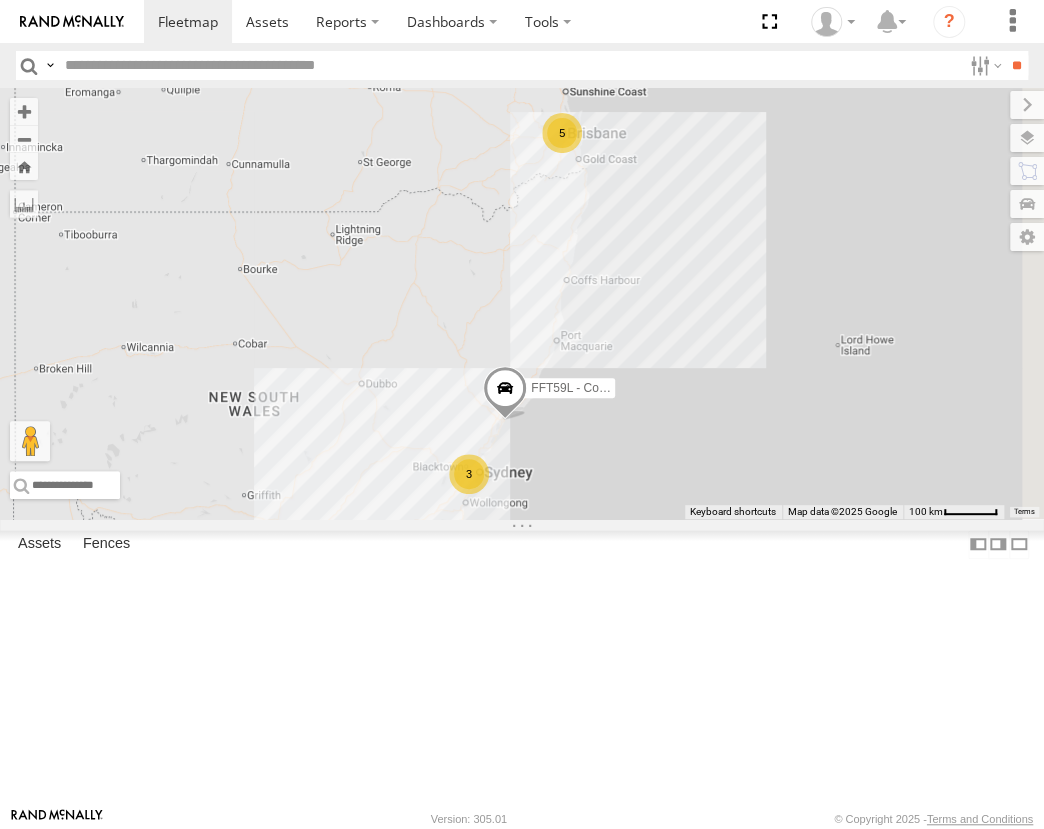 click on "Sydney" at bounding box center (0, 0) 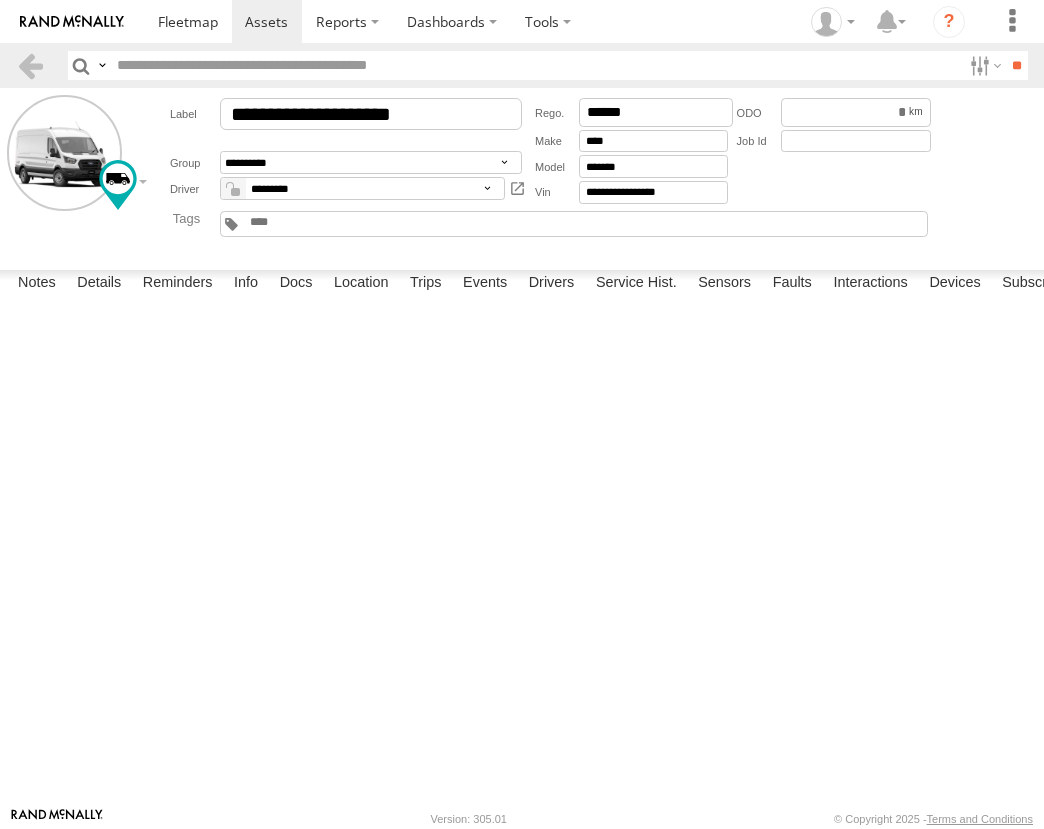 scroll, scrollTop: 0, scrollLeft: 0, axis: both 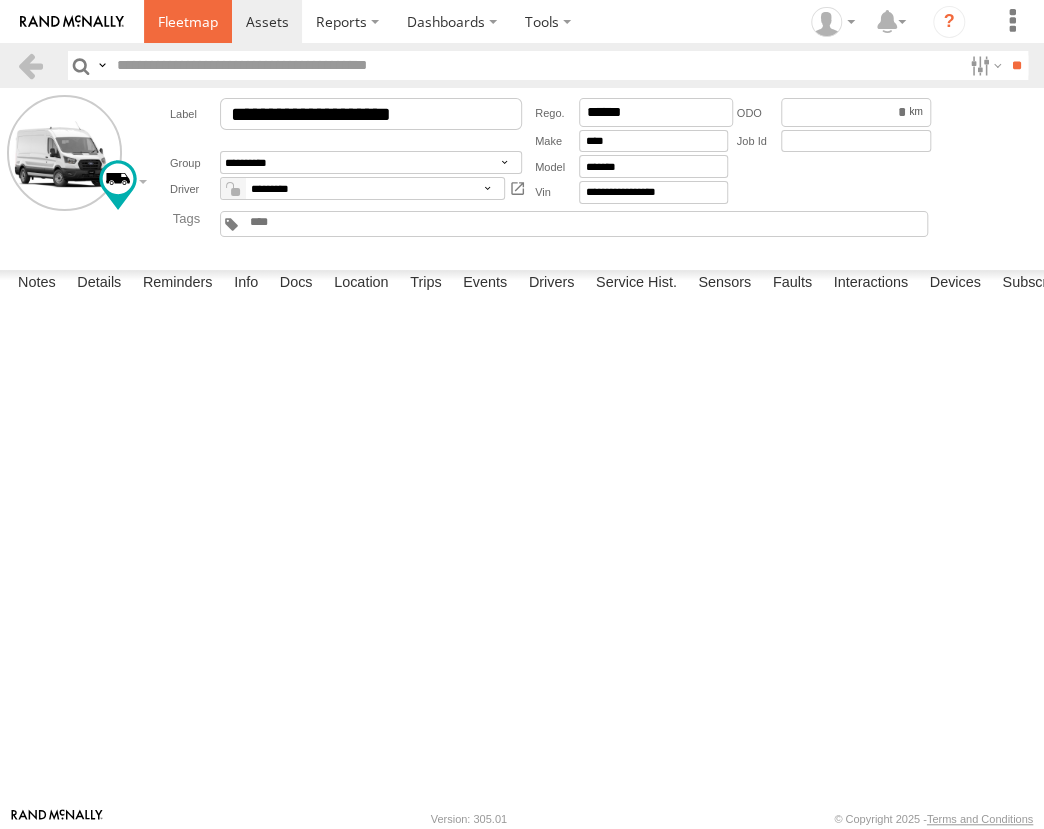 click at bounding box center [188, 21] 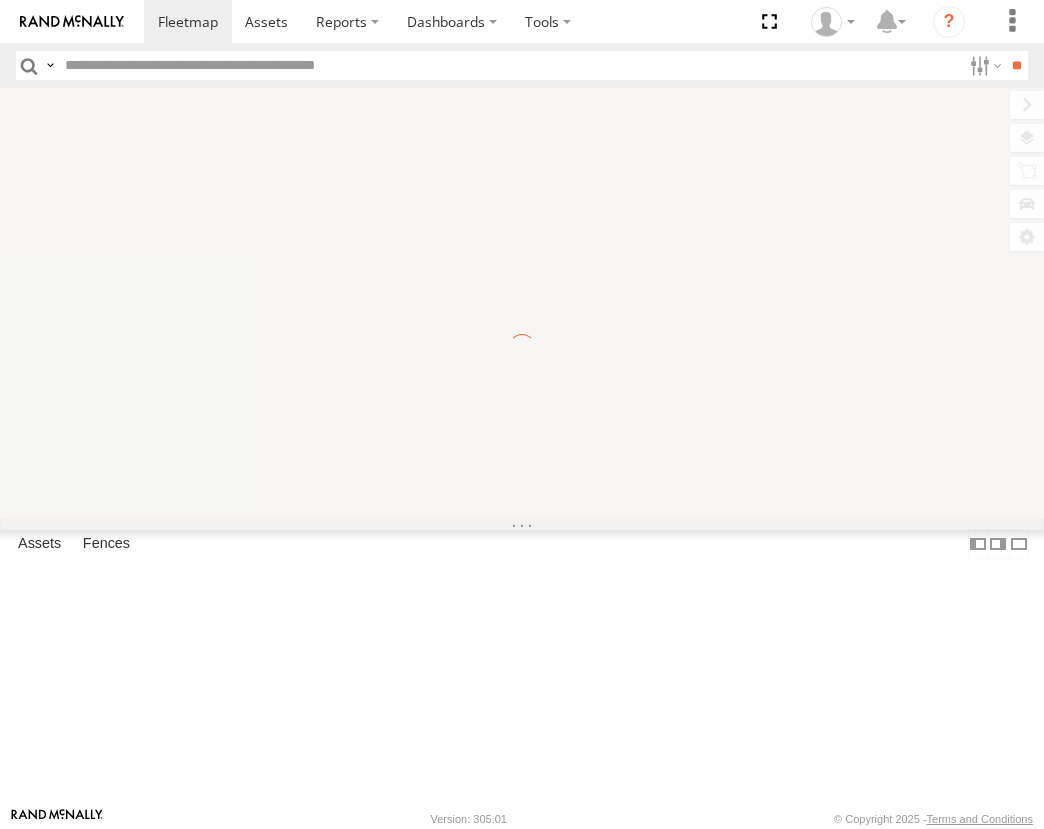 scroll, scrollTop: 0, scrollLeft: 0, axis: both 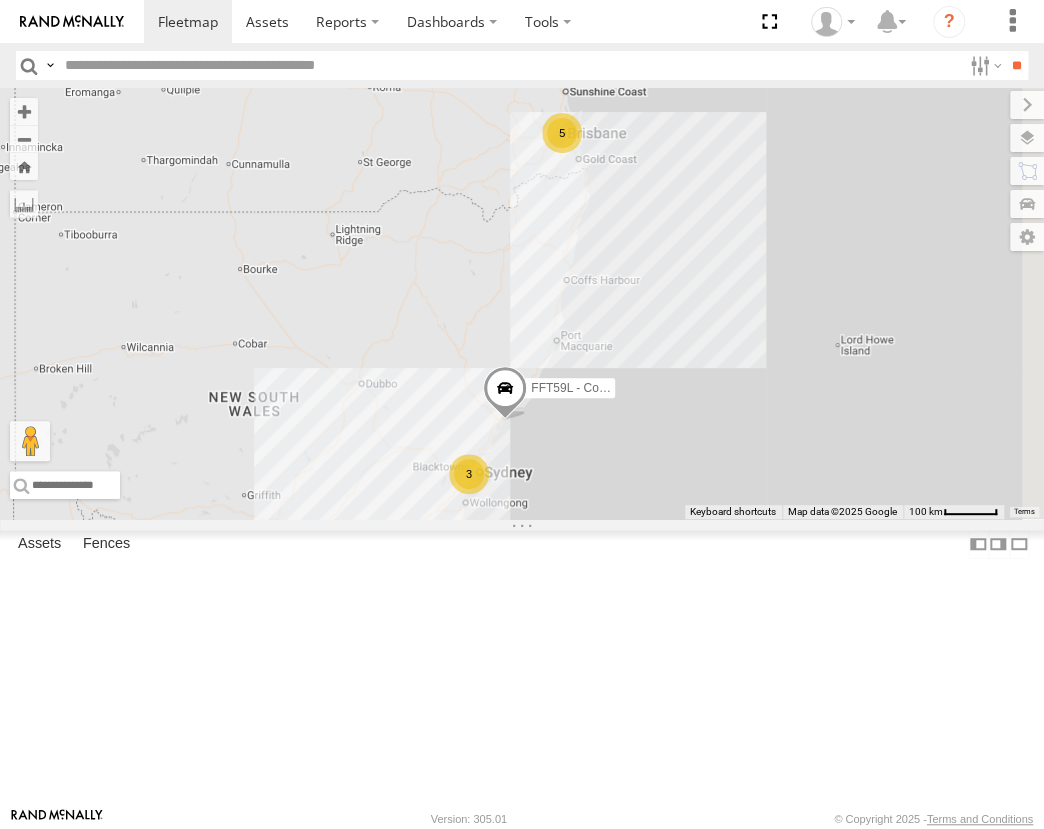 click at bounding box center (0, 0) 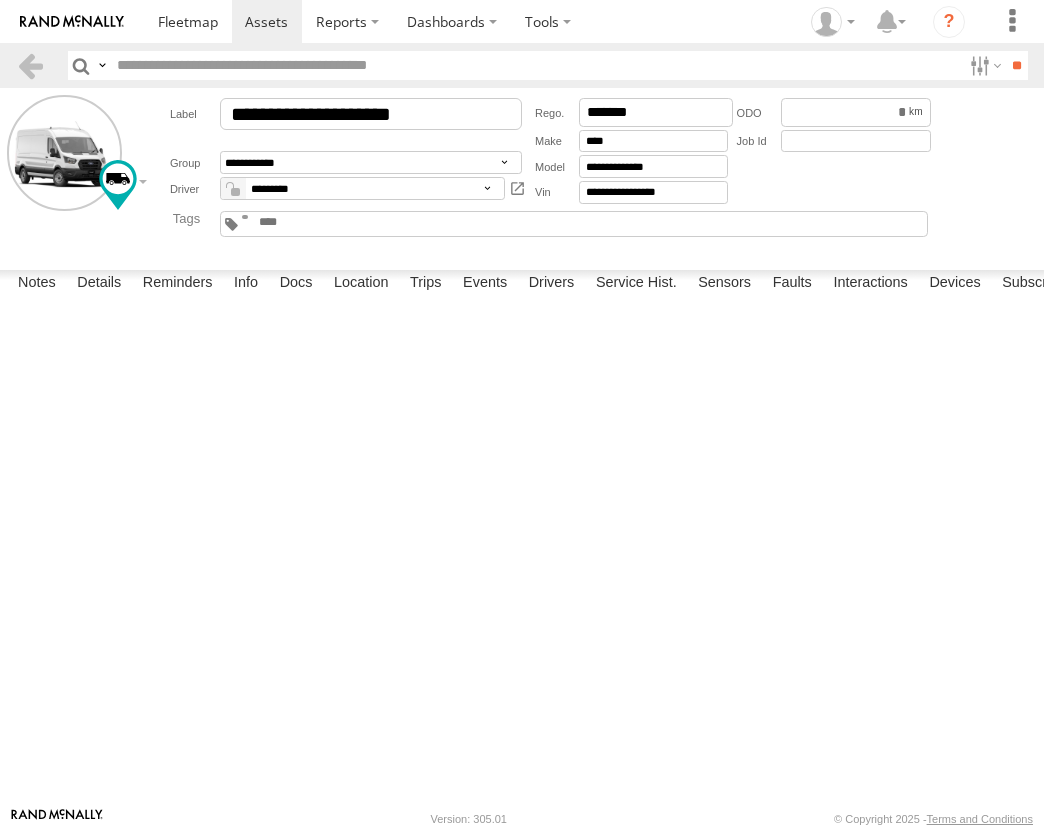 scroll, scrollTop: 0, scrollLeft: 0, axis: both 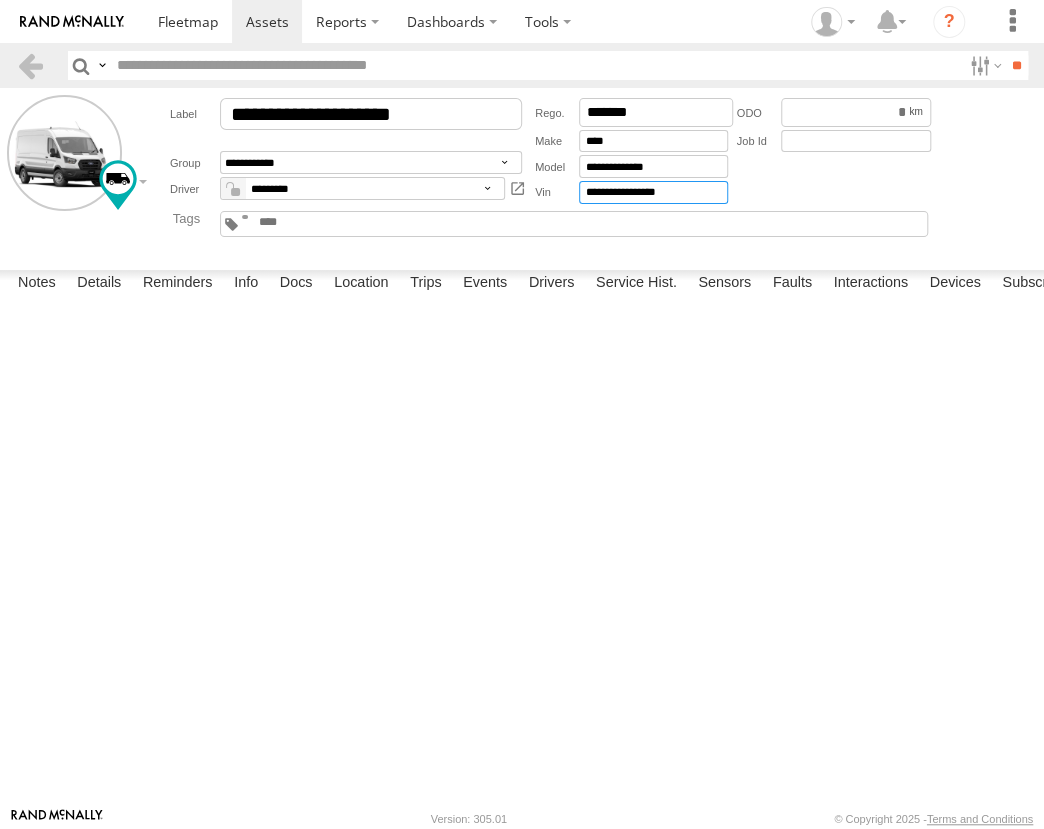 drag, startPoint x: 709, startPoint y: 197, endPoint x: 568, endPoint y: 203, distance: 141.12761 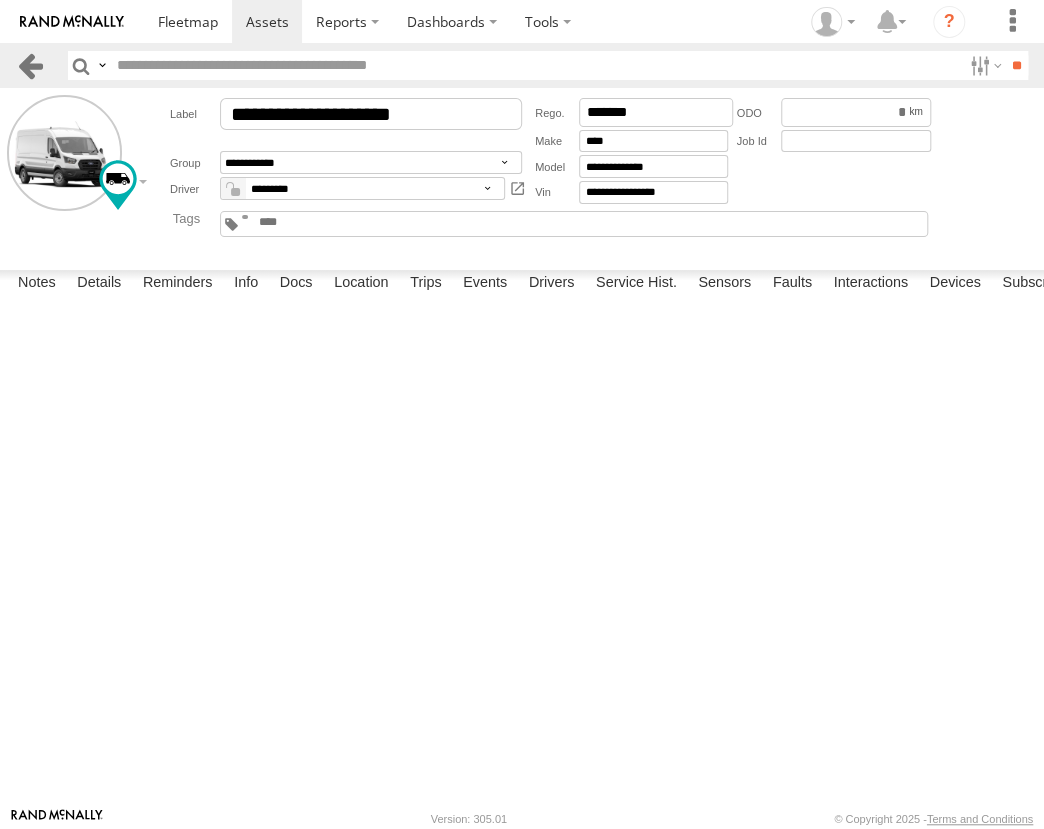 click at bounding box center (30, 65) 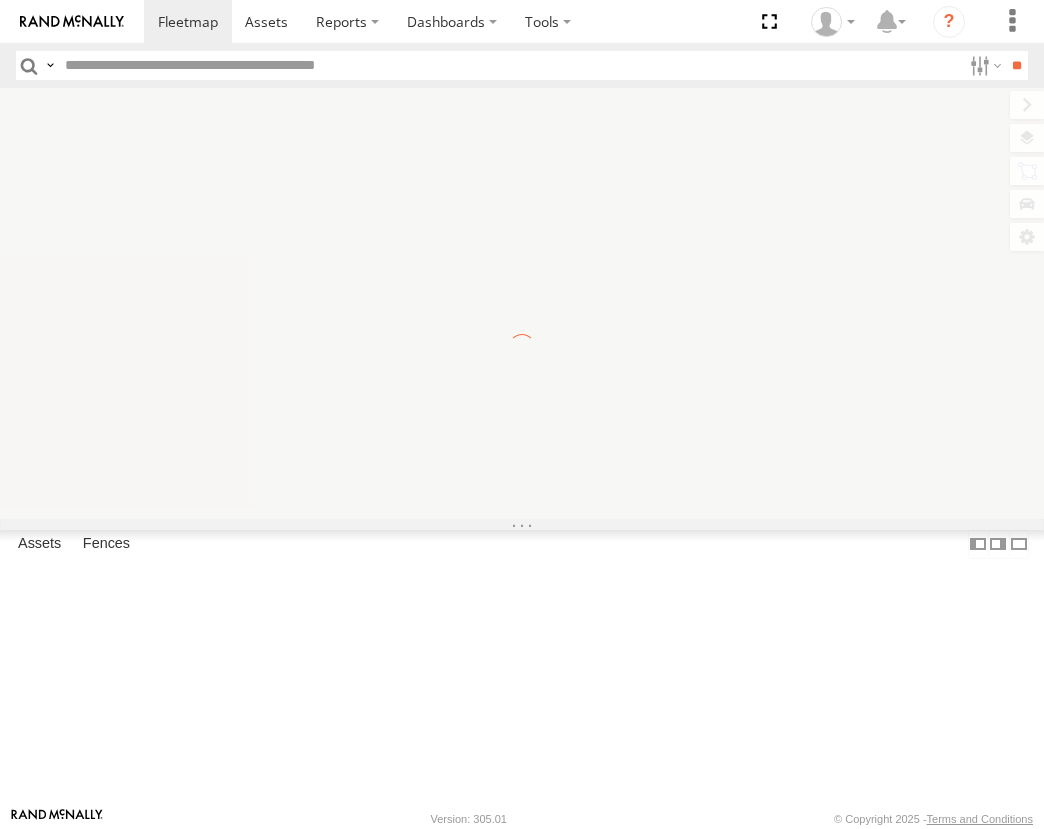 scroll, scrollTop: 0, scrollLeft: 0, axis: both 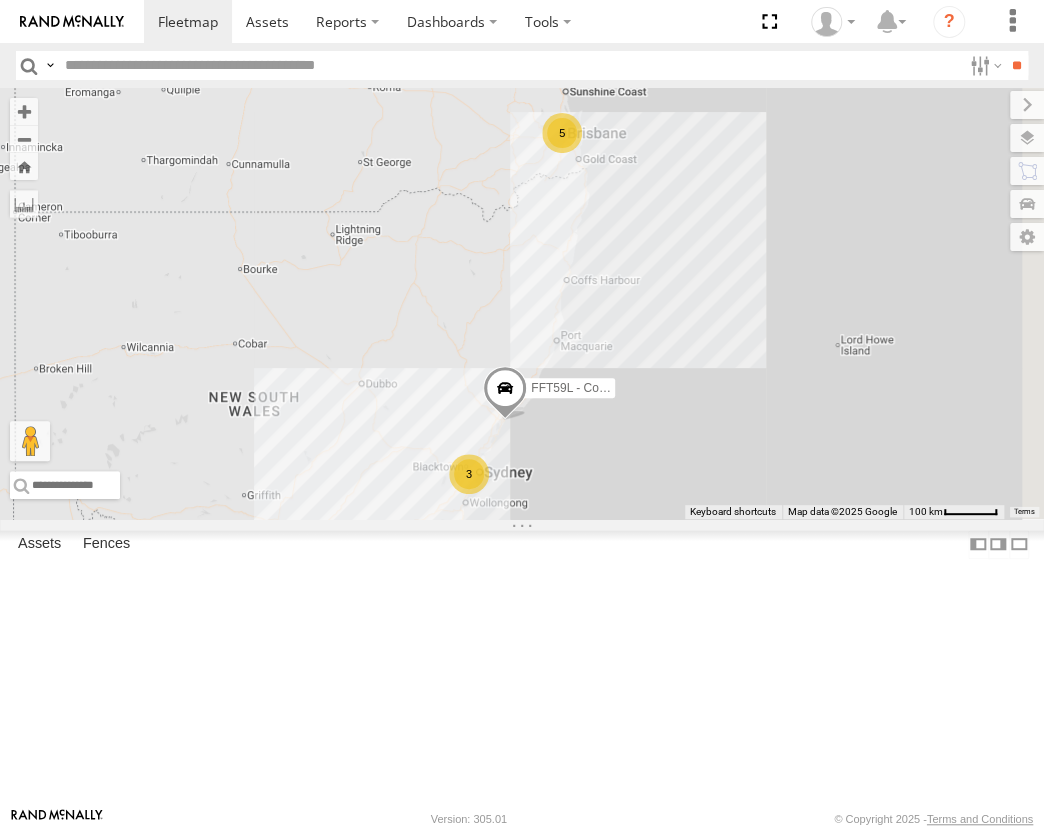 click at bounding box center [0, 0] 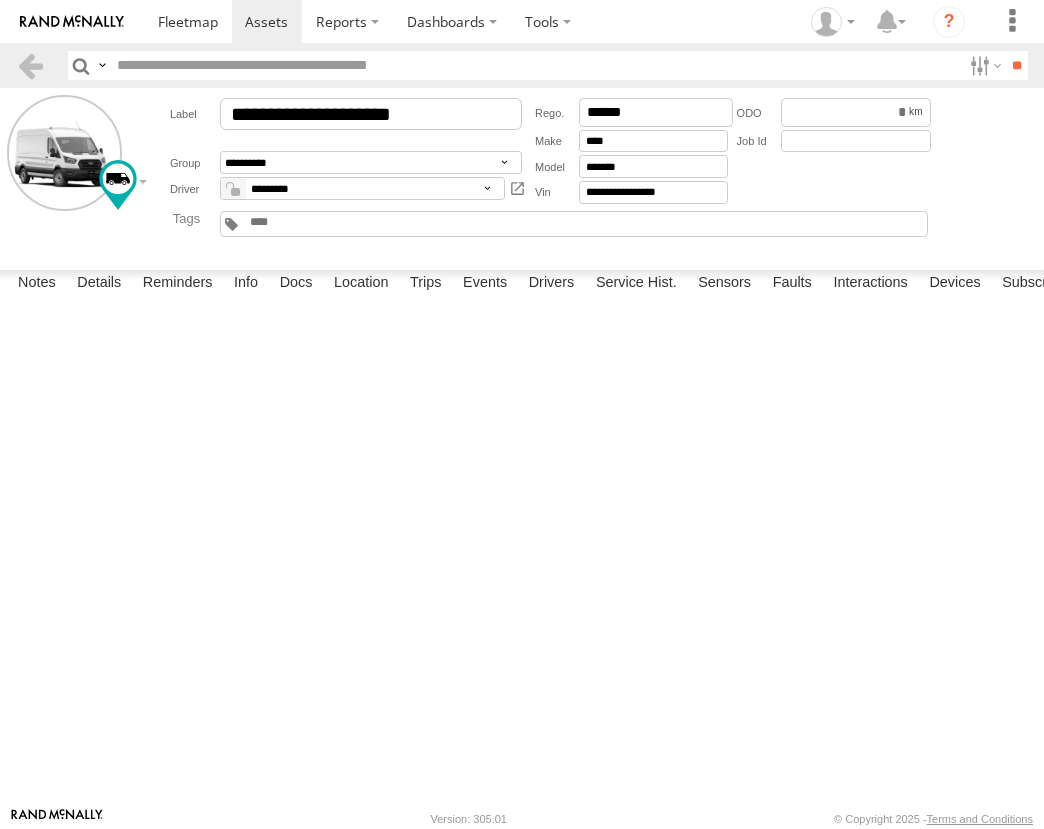 scroll, scrollTop: 0, scrollLeft: 0, axis: both 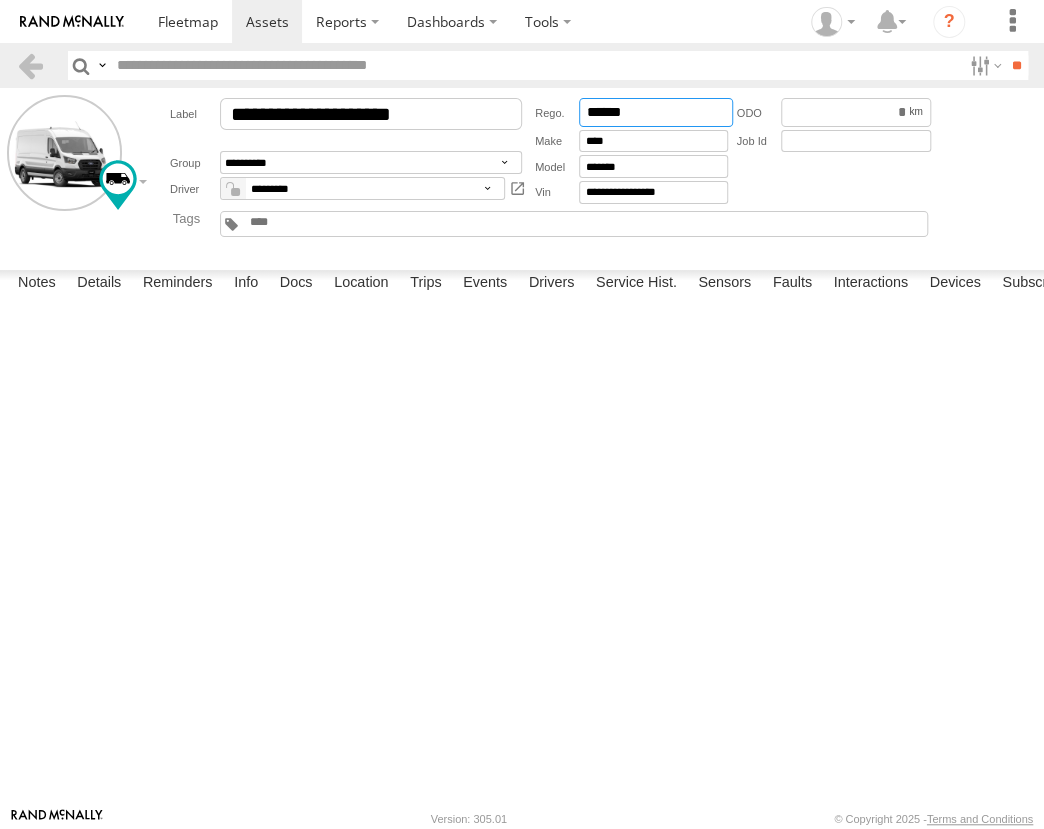 drag, startPoint x: 650, startPoint y: 120, endPoint x: 601, endPoint y: 117, distance: 49.09175 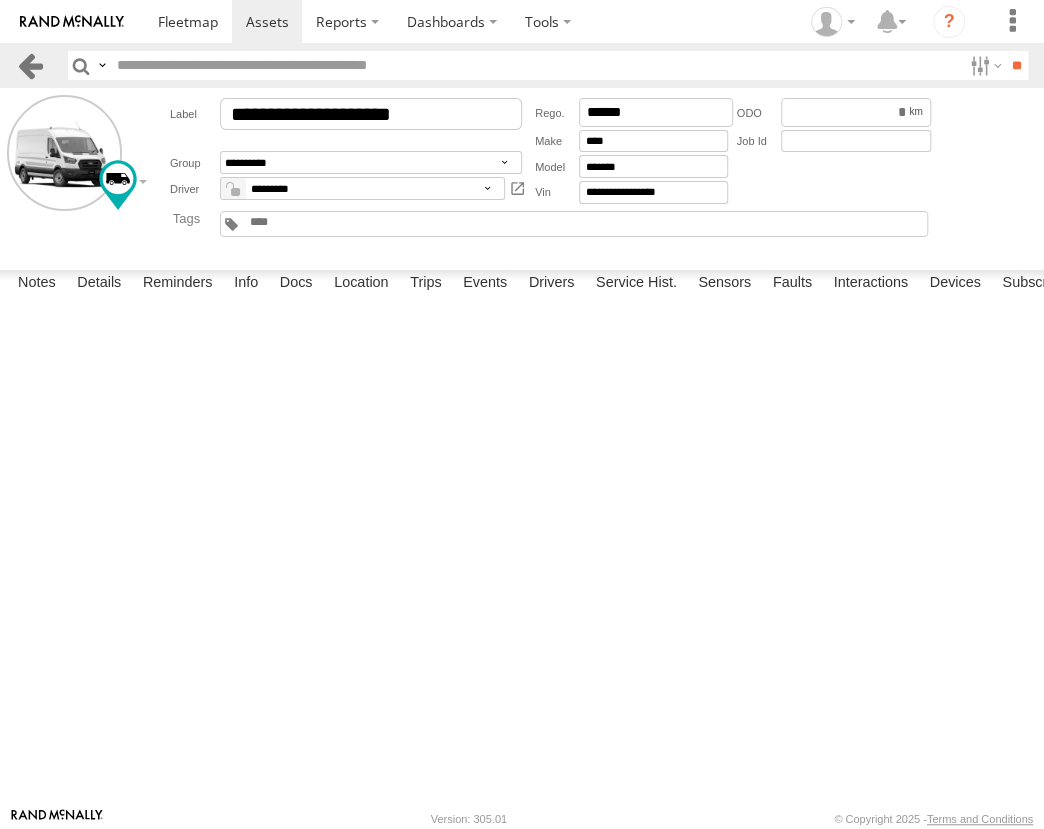 click at bounding box center (30, 65) 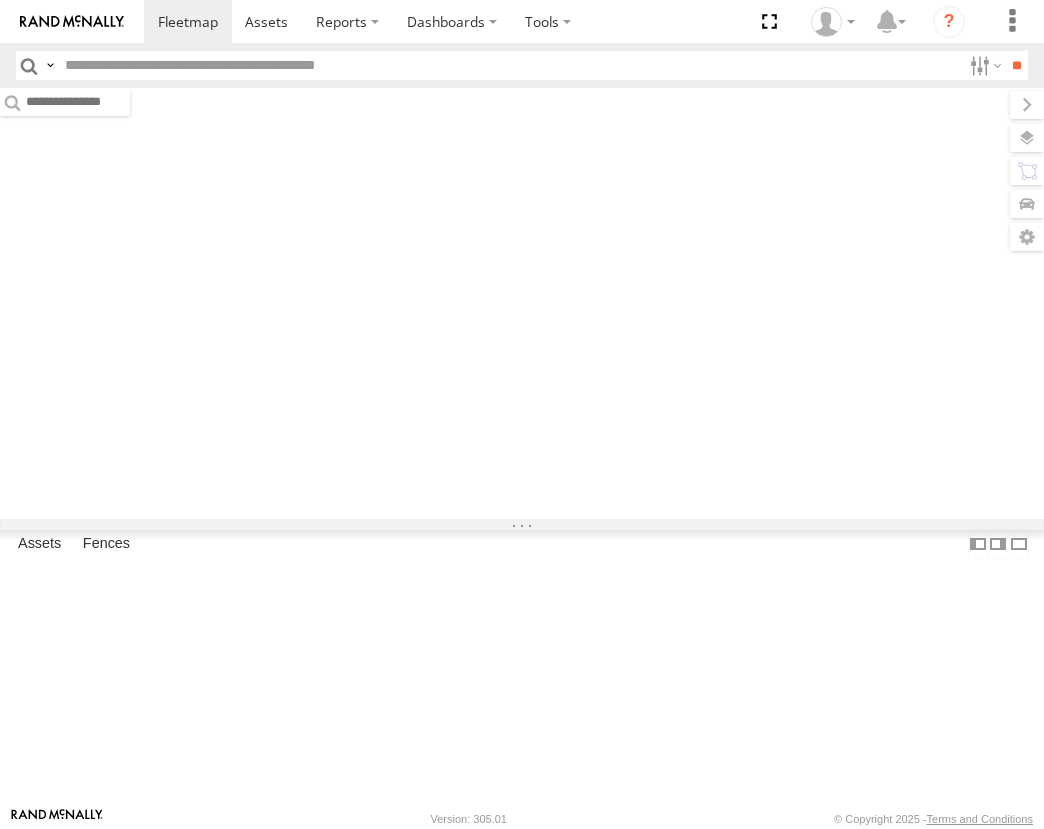 scroll, scrollTop: 0, scrollLeft: 0, axis: both 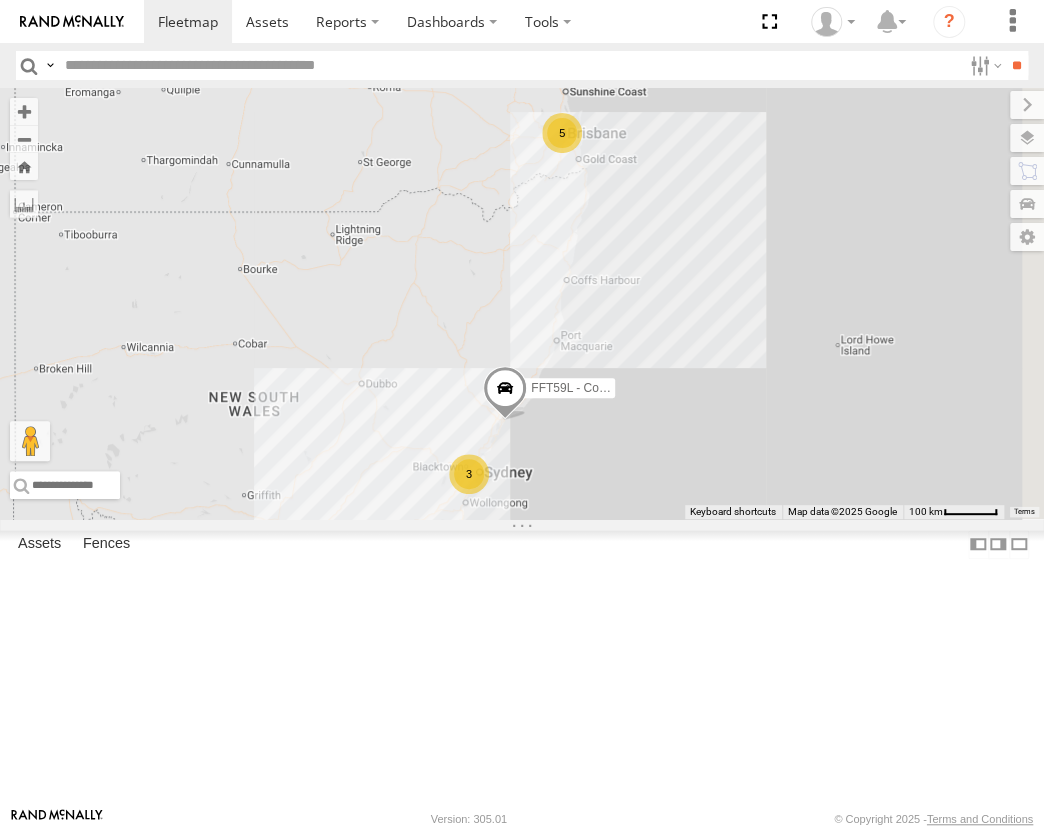 click on "Brisbane Spare - Ford Transit" at bounding box center (0, 0) 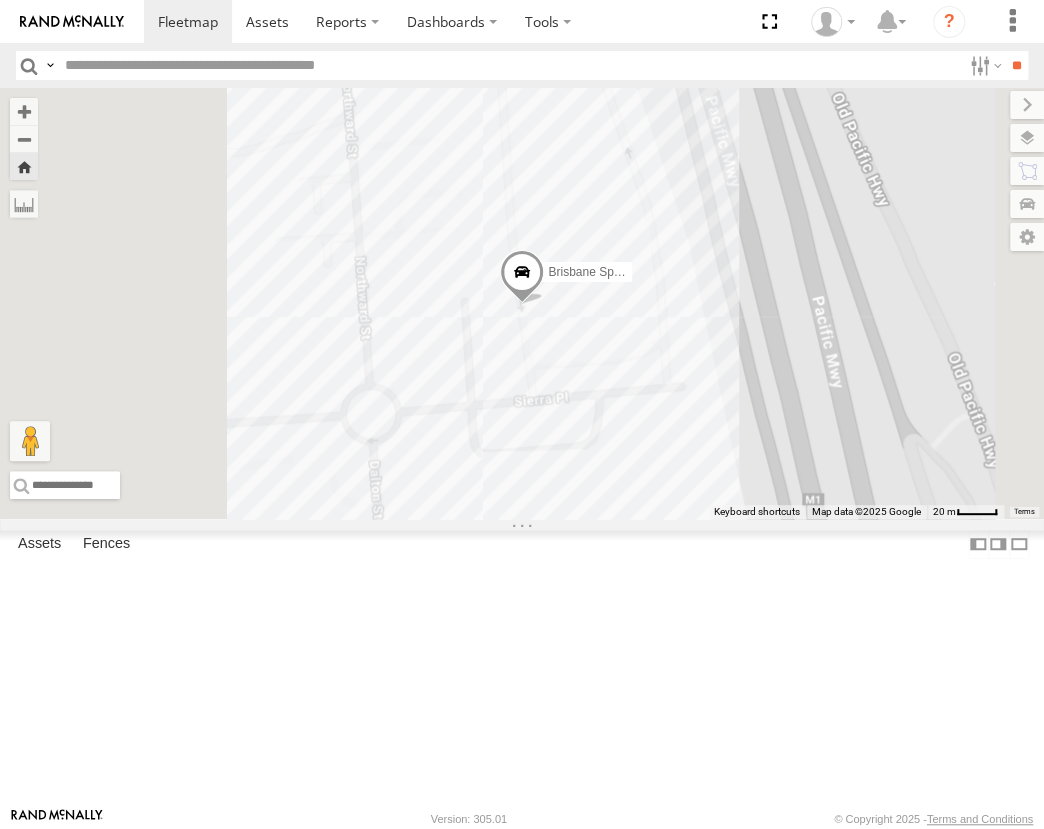 click at bounding box center (0, 0) 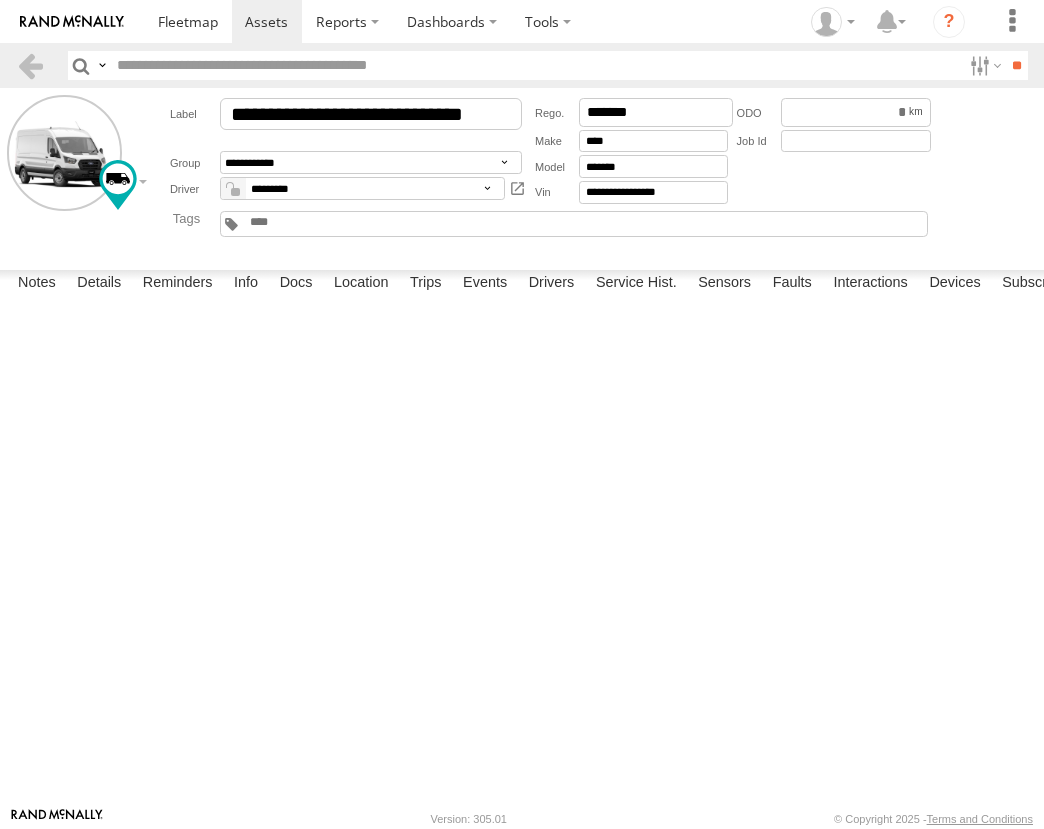 scroll, scrollTop: 0, scrollLeft: 0, axis: both 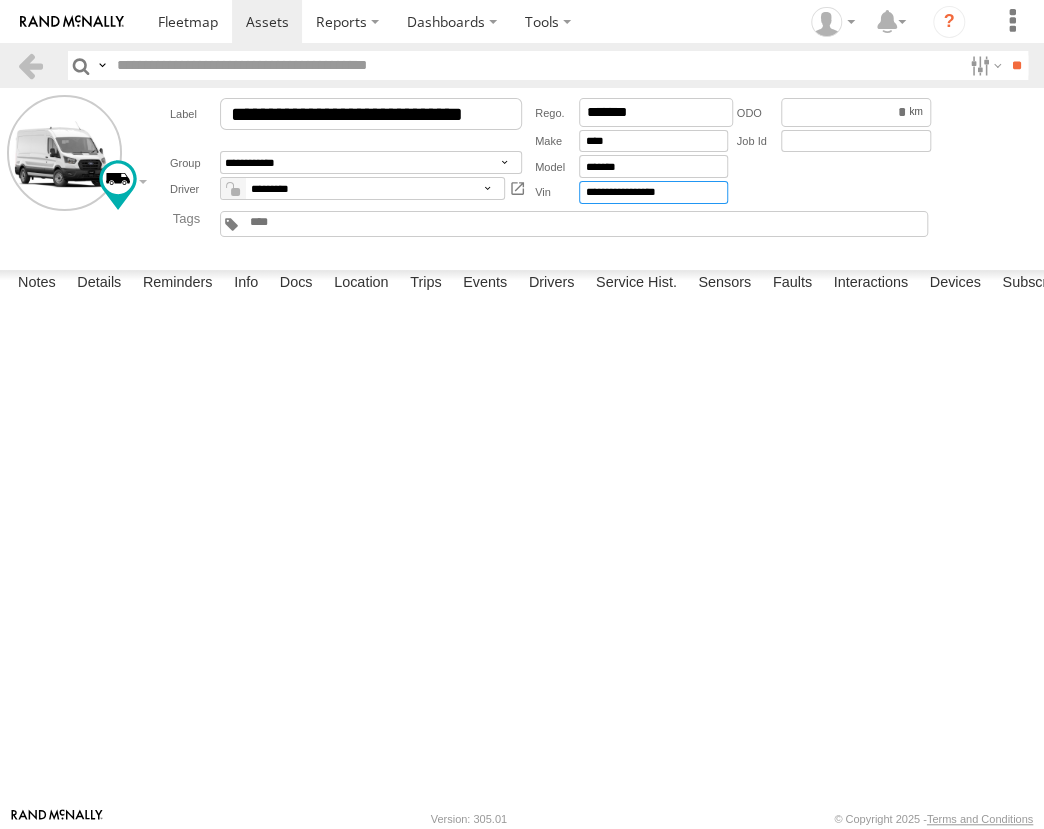 drag, startPoint x: 700, startPoint y: 199, endPoint x: 539, endPoint y: 193, distance: 161.11176 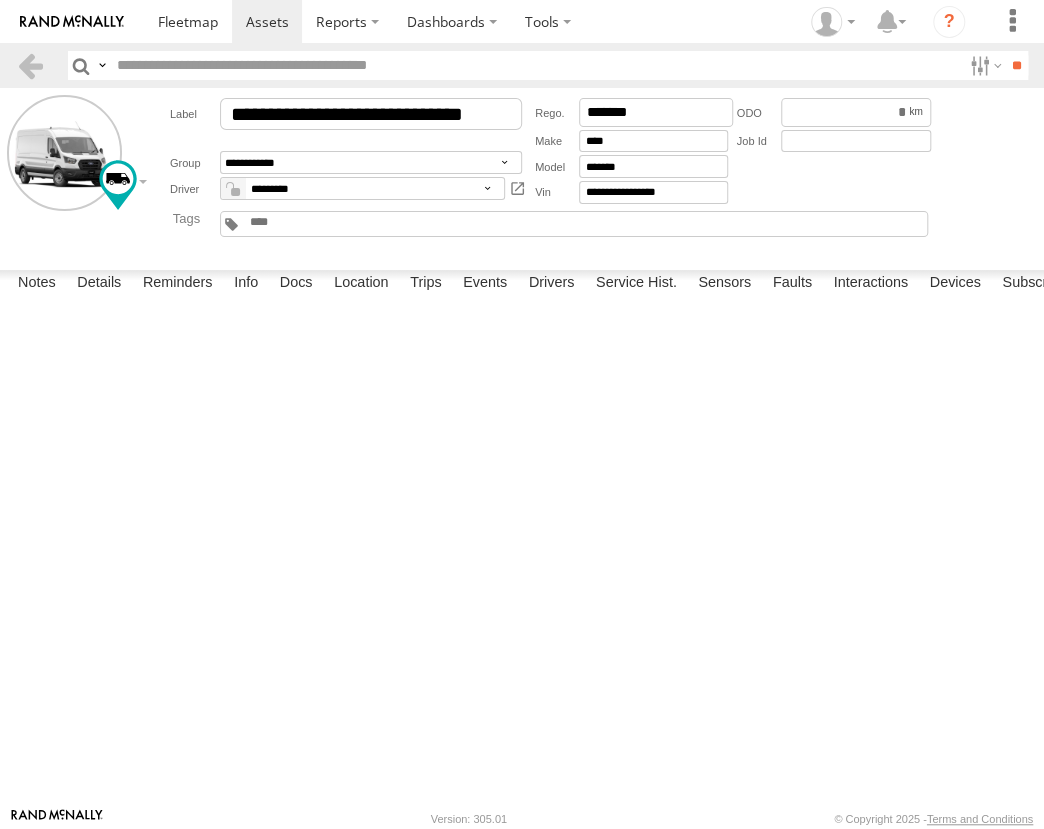click on "Search Query
Asset ID
Asset Label
Registration
Manufacturer
Model
VIN
Job ID" at bounding box center (522, 65) 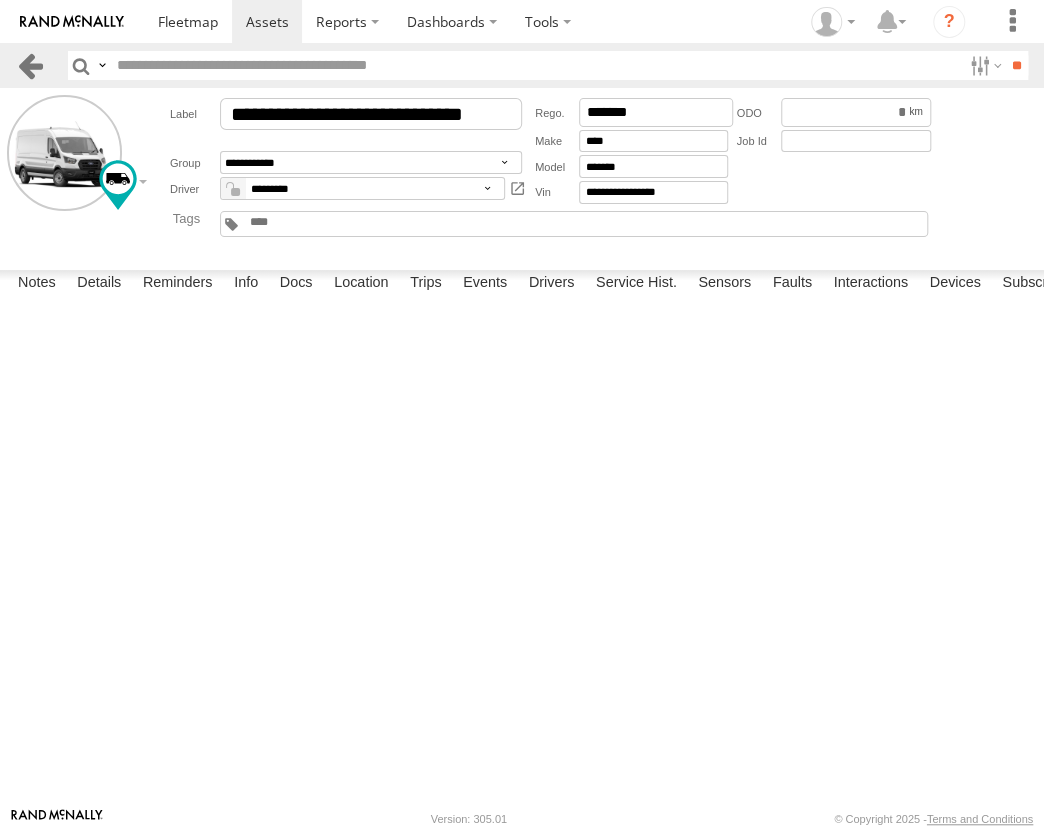 click at bounding box center [30, 65] 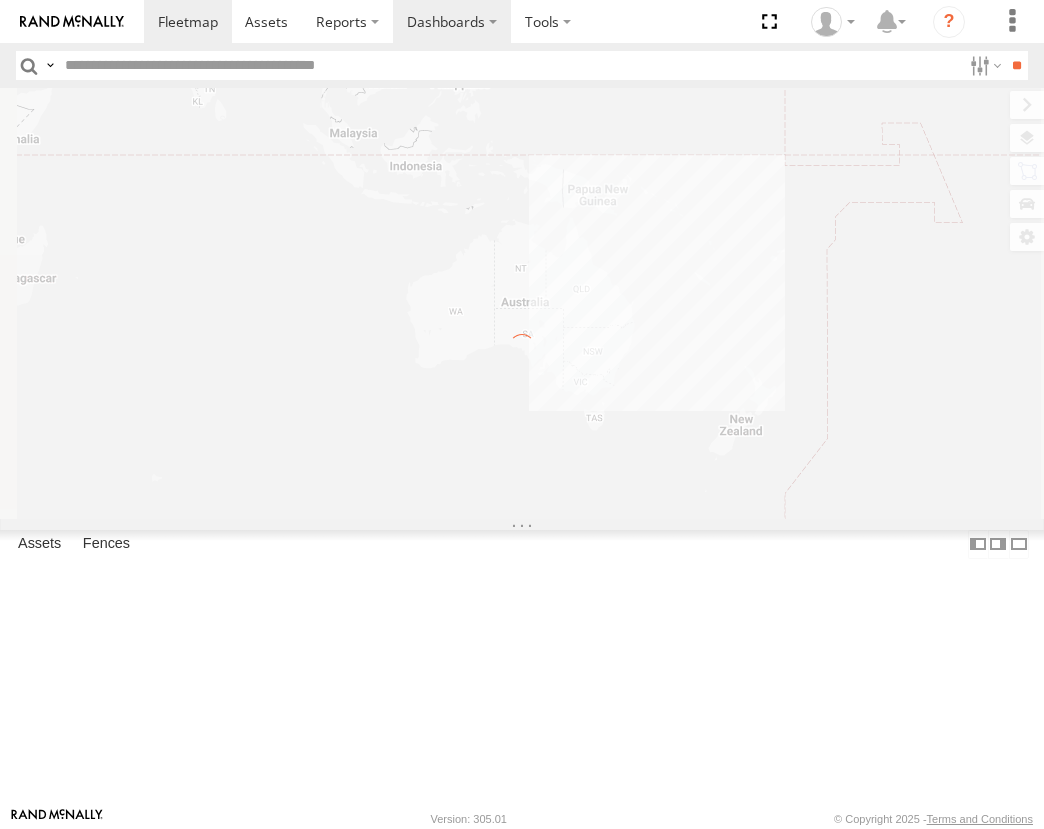 scroll, scrollTop: 0, scrollLeft: 0, axis: both 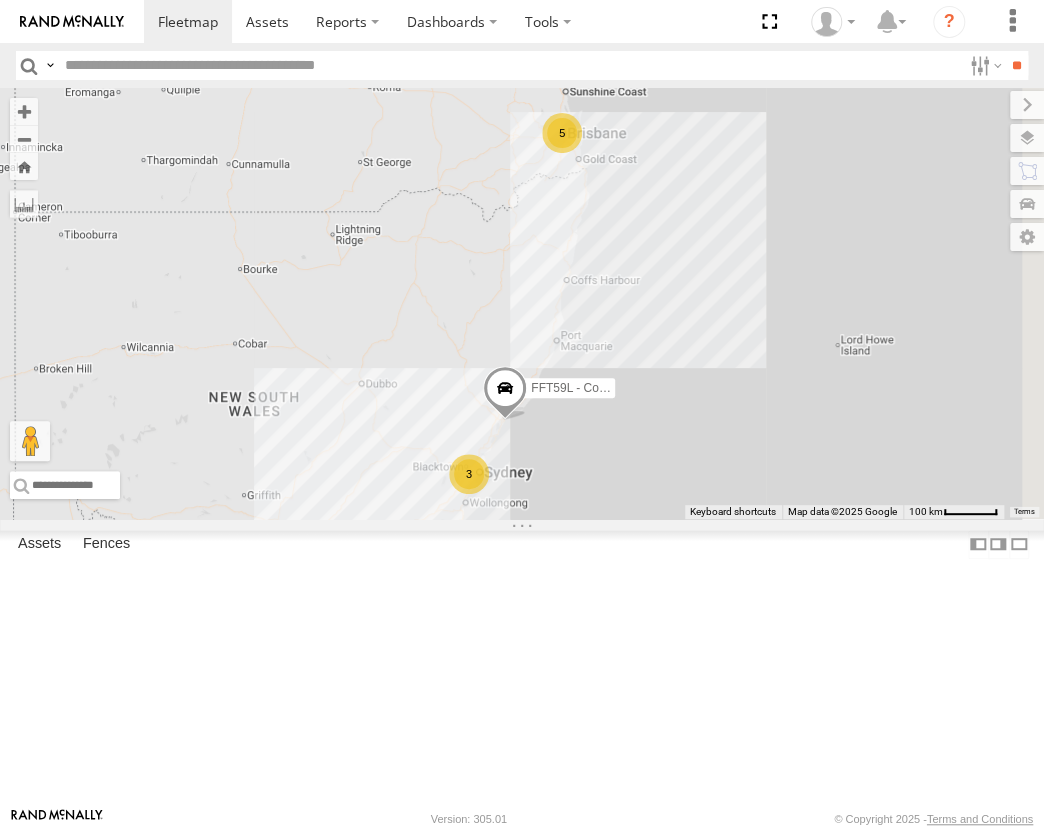 click on "Old Sydney Spare Van" at bounding box center [0, 0] 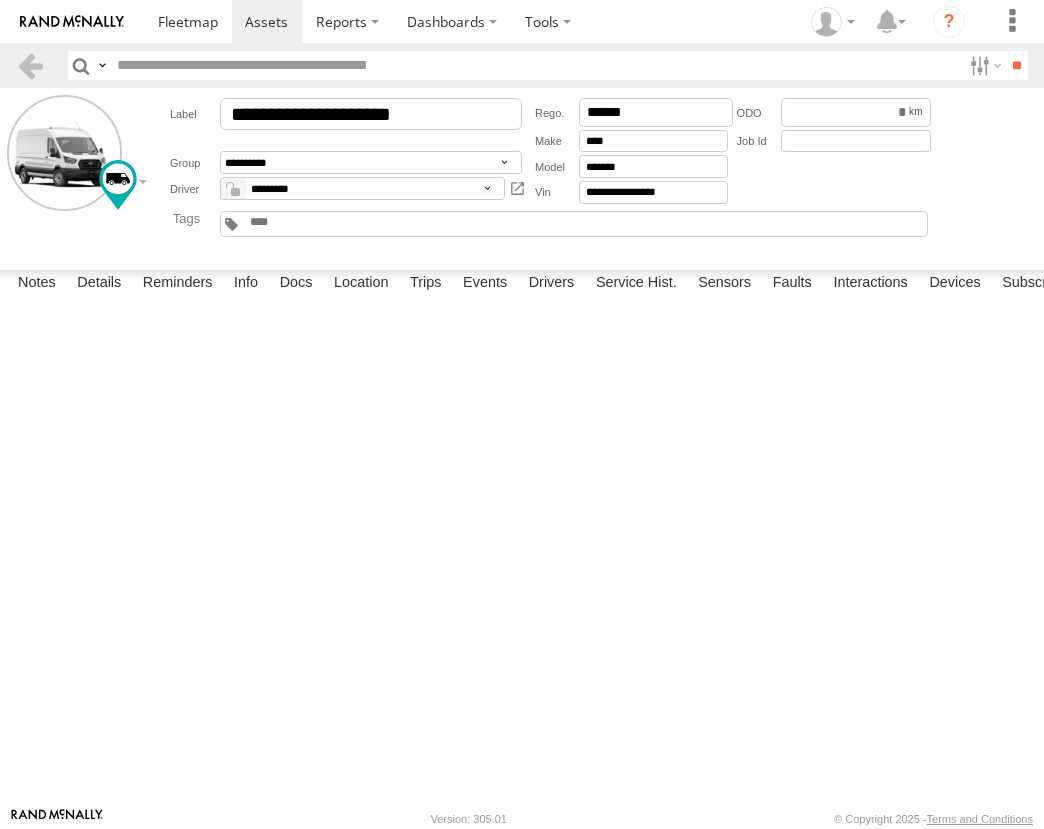 scroll, scrollTop: 0, scrollLeft: 0, axis: both 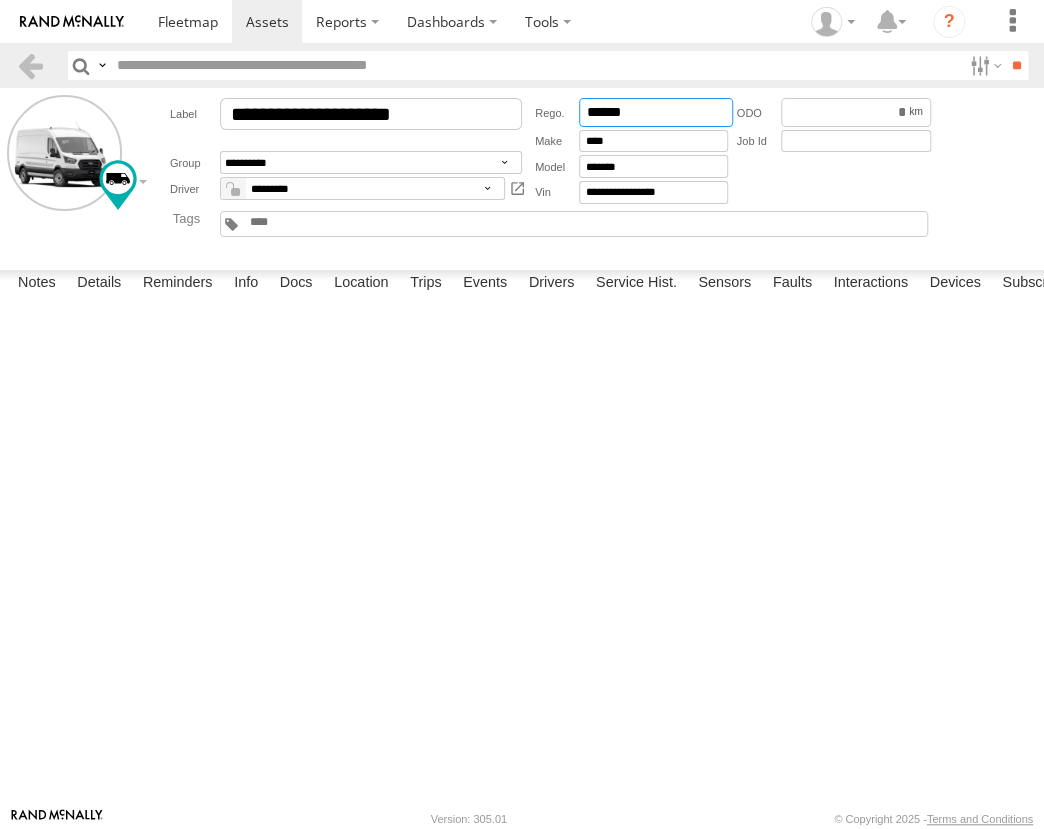 drag, startPoint x: 646, startPoint y: 119, endPoint x: 578, endPoint y: 120, distance: 68.007355 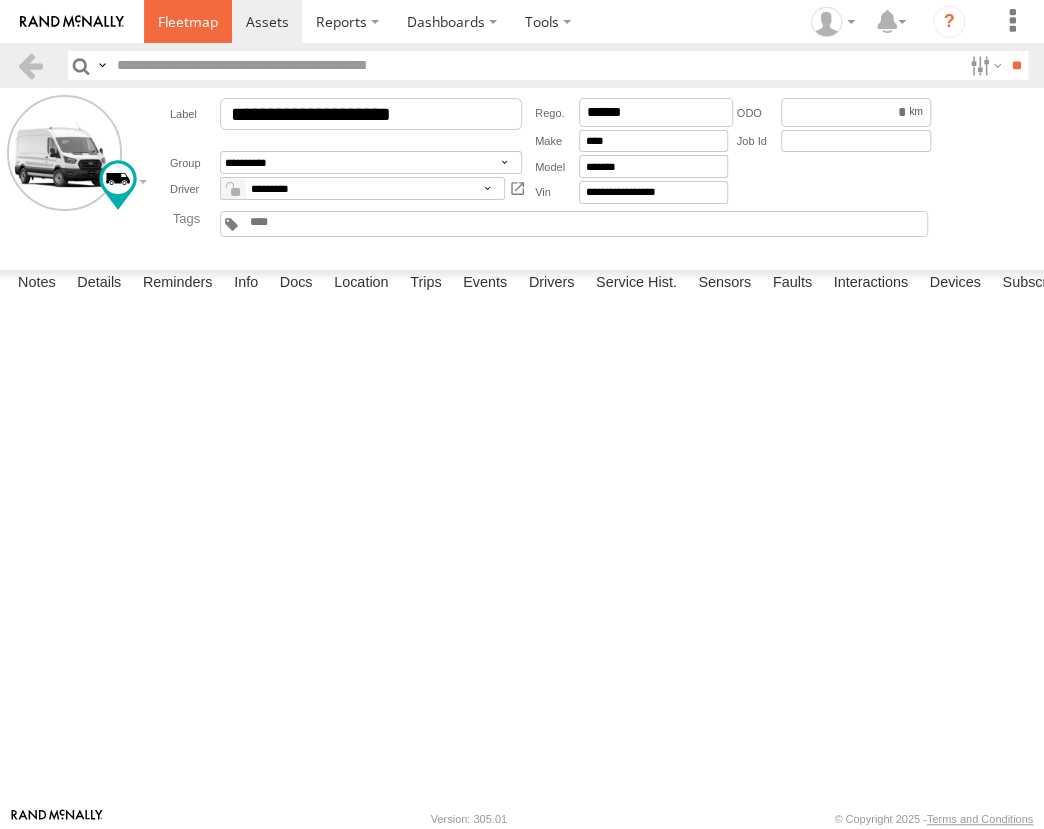click at bounding box center [188, 21] 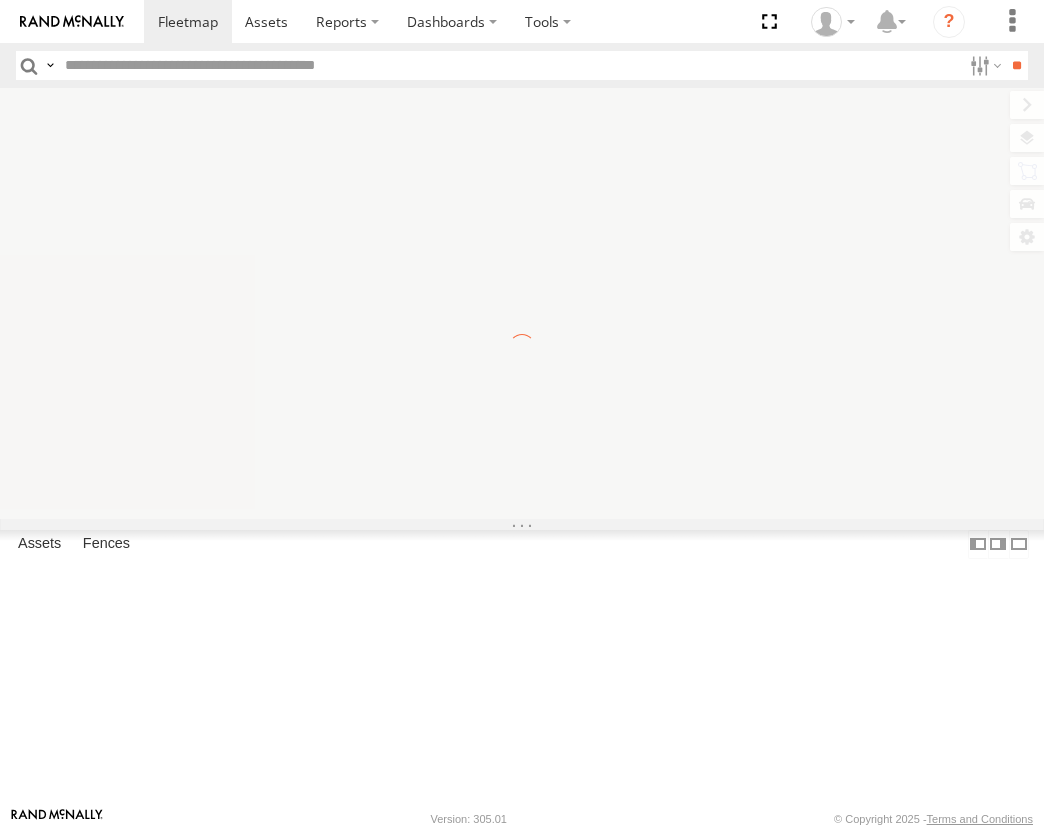 scroll, scrollTop: 0, scrollLeft: 0, axis: both 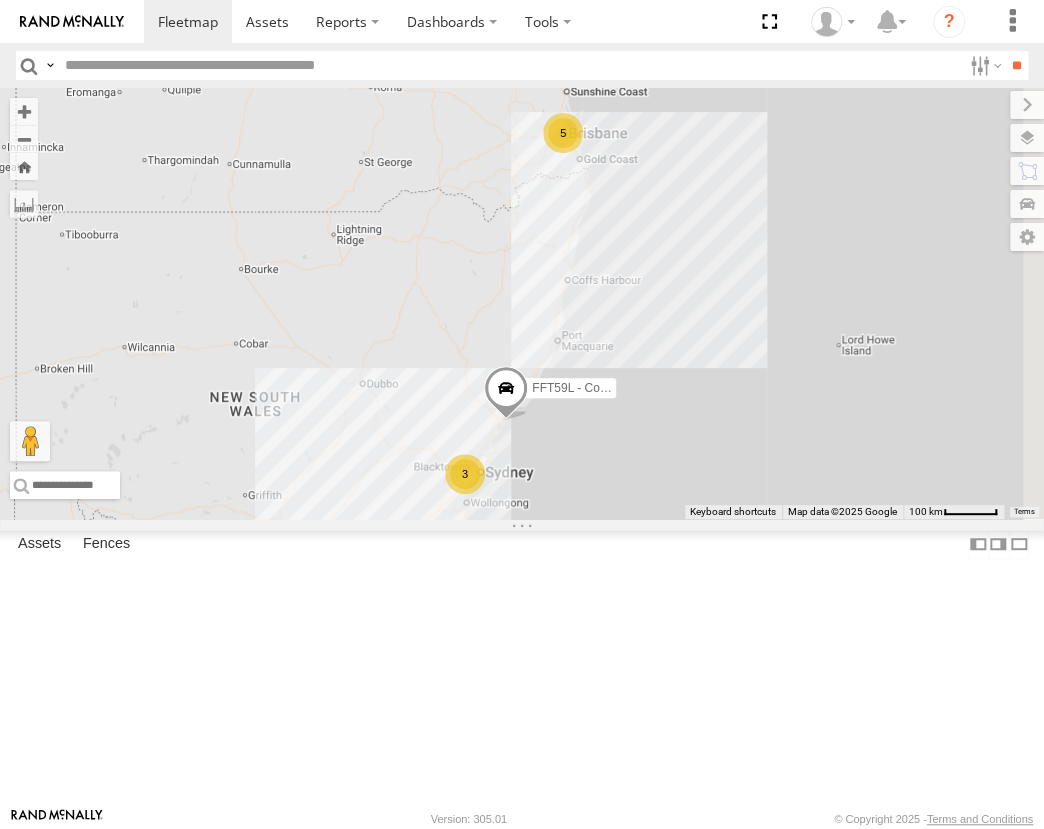click on "[FIRST] - Dark Green
[CITY]" at bounding box center [0, 0] 